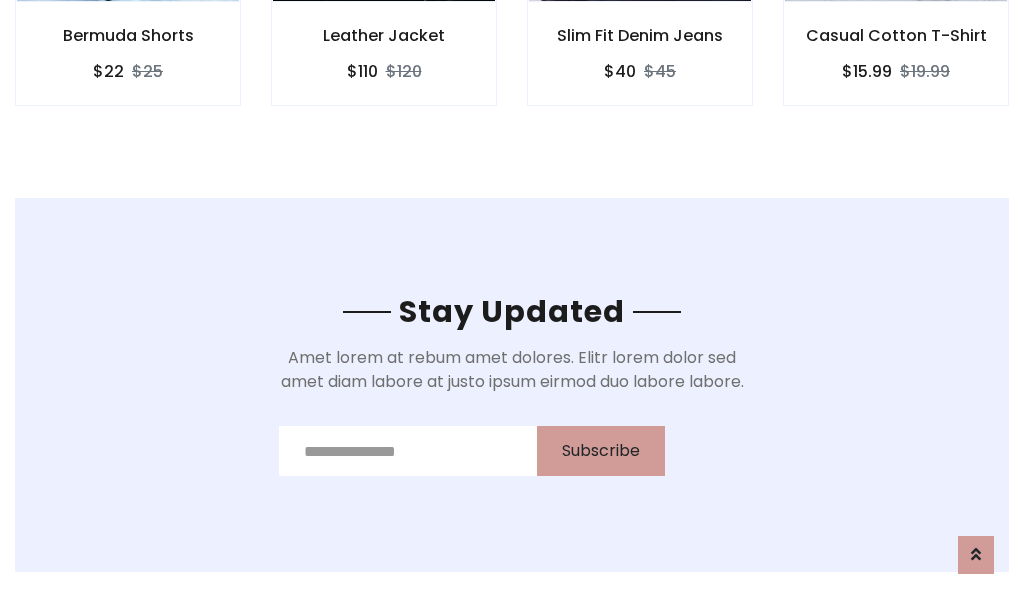 scroll, scrollTop: 0, scrollLeft: 0, axis: both 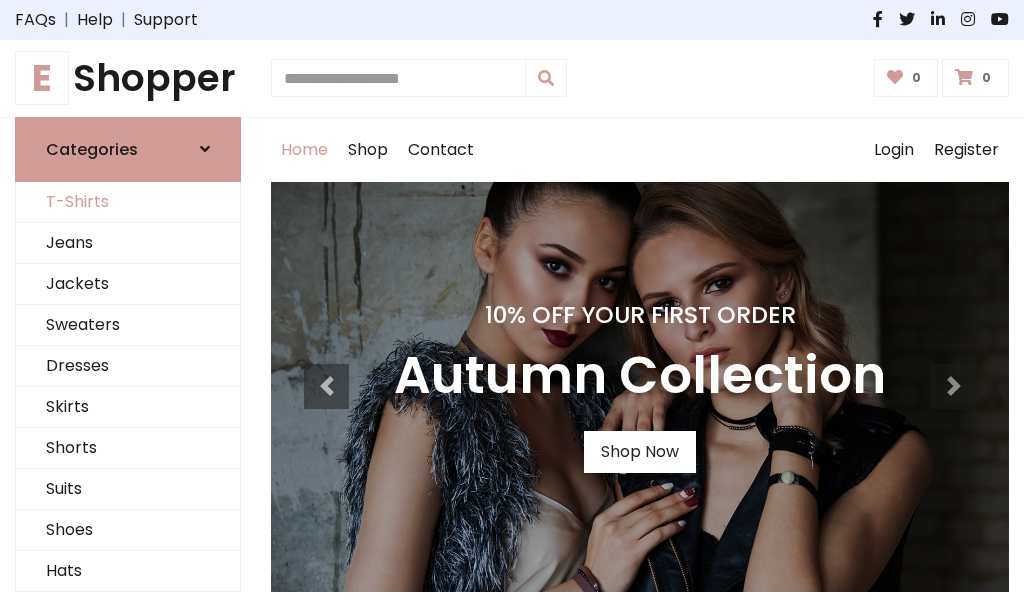 click on "T-Shirts" at bounding box center (128, 202) 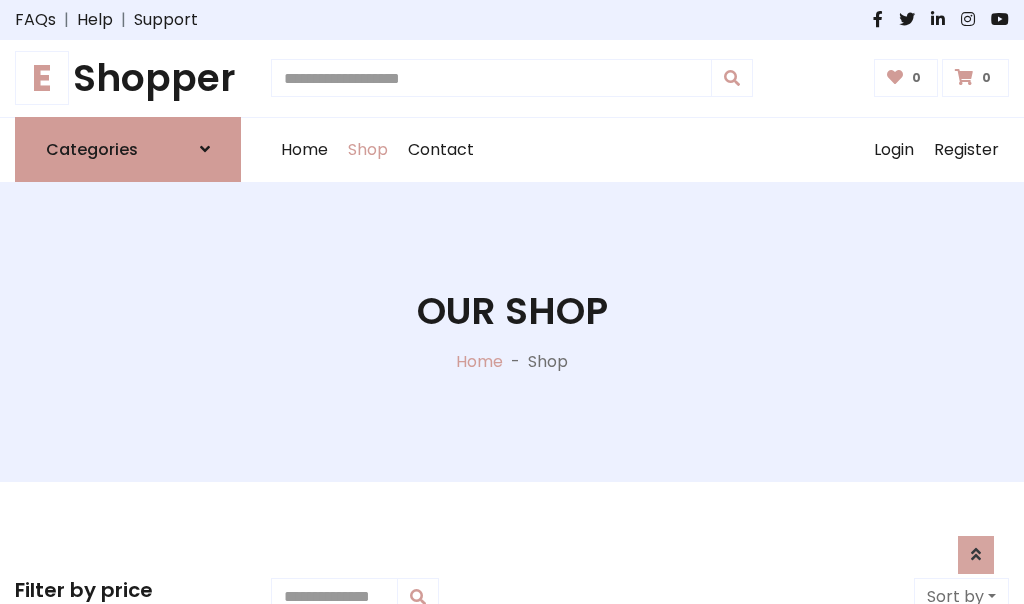 scroll, scrollTop: 485, scrollLeft: 0, axis: vertical 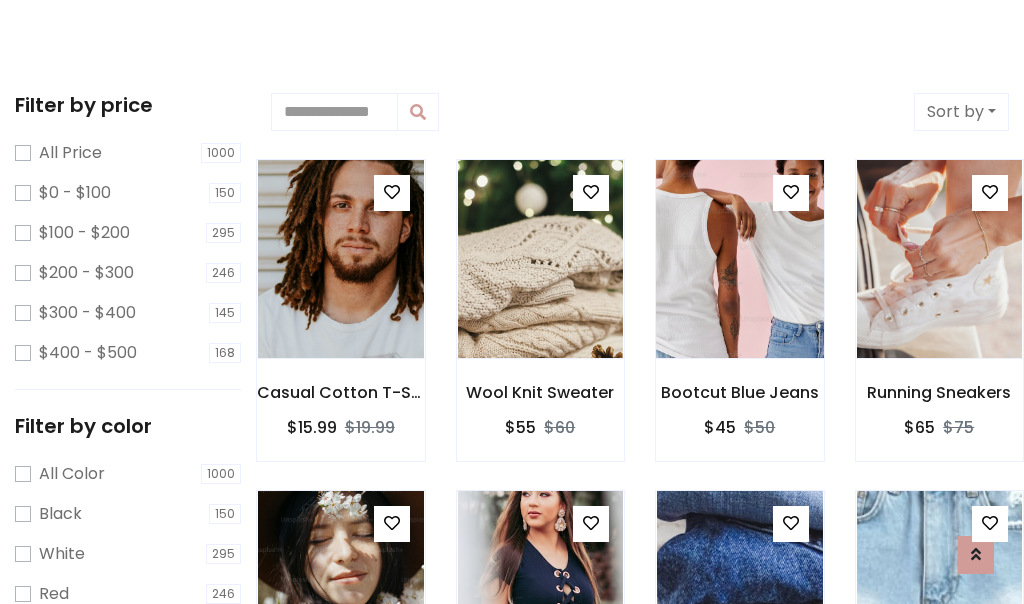 click at bounding box center (739, 259) 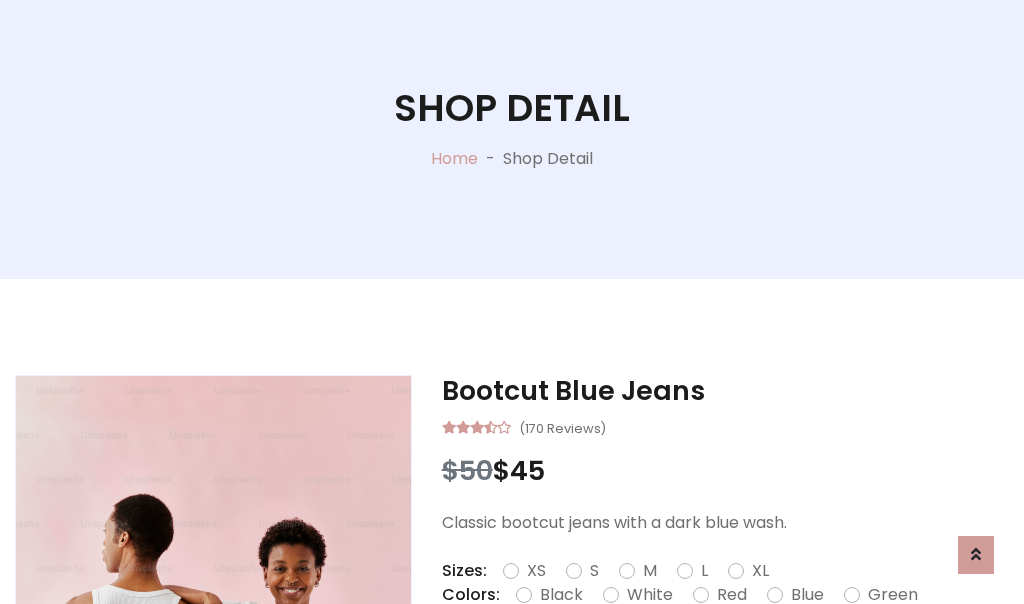 scroll, scrollTop: 365, scrollLeft: 0, axis: vertical 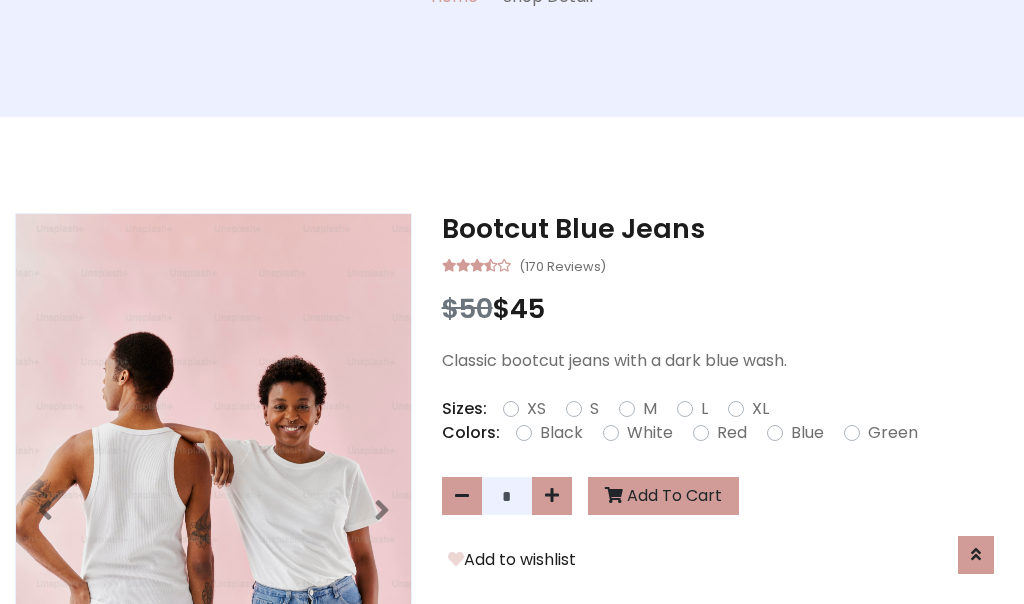 click on "XS" at bounding box center [536, 409] 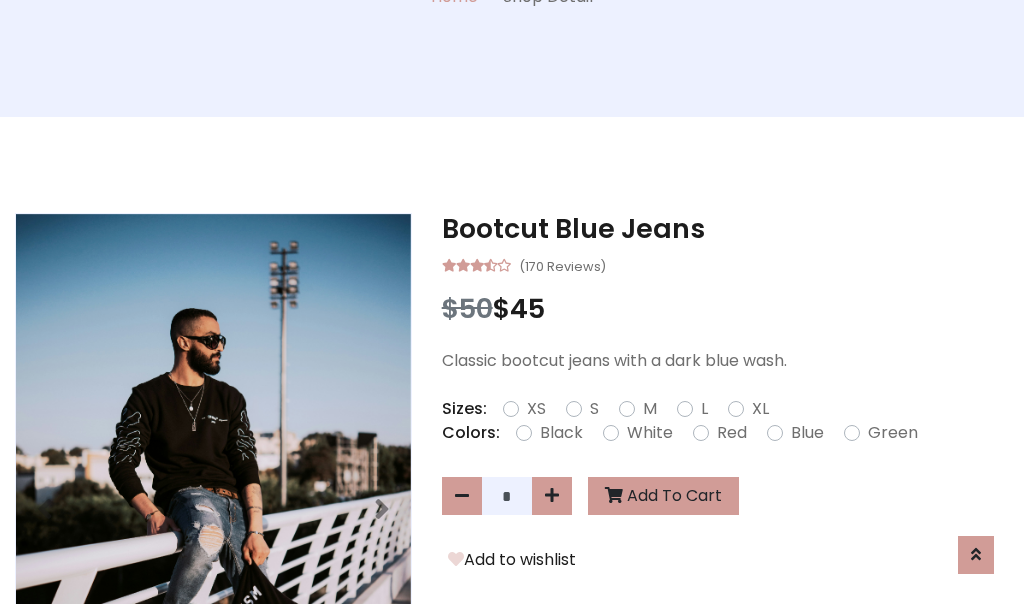 click on "White" at bounding box center (650, 433) 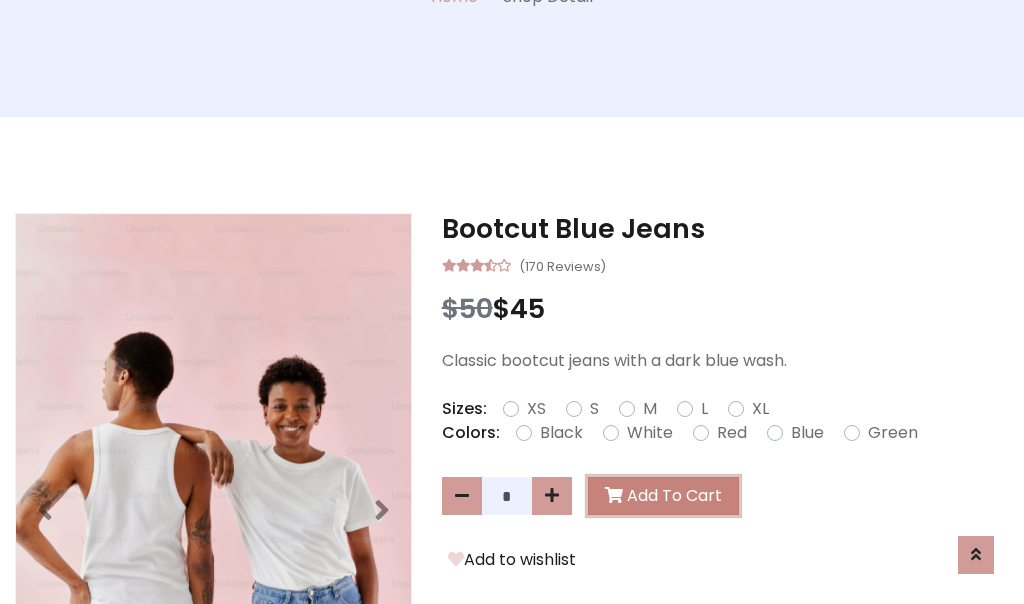 click on "Add To Cart" at bounding box center (663, 496) 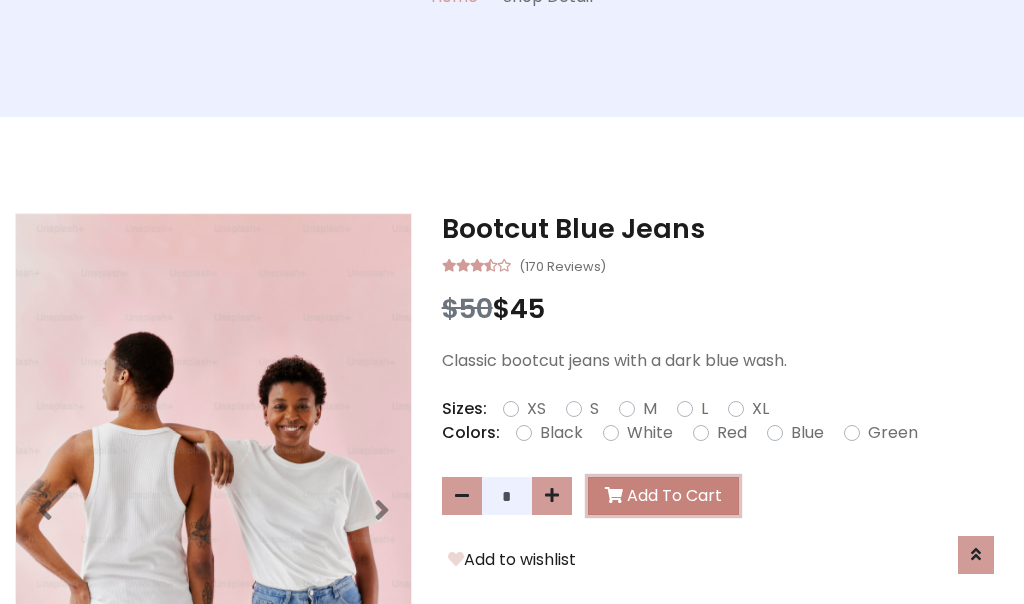 scroll, scrollTop: 0, scrollLeft: 0, axis: both 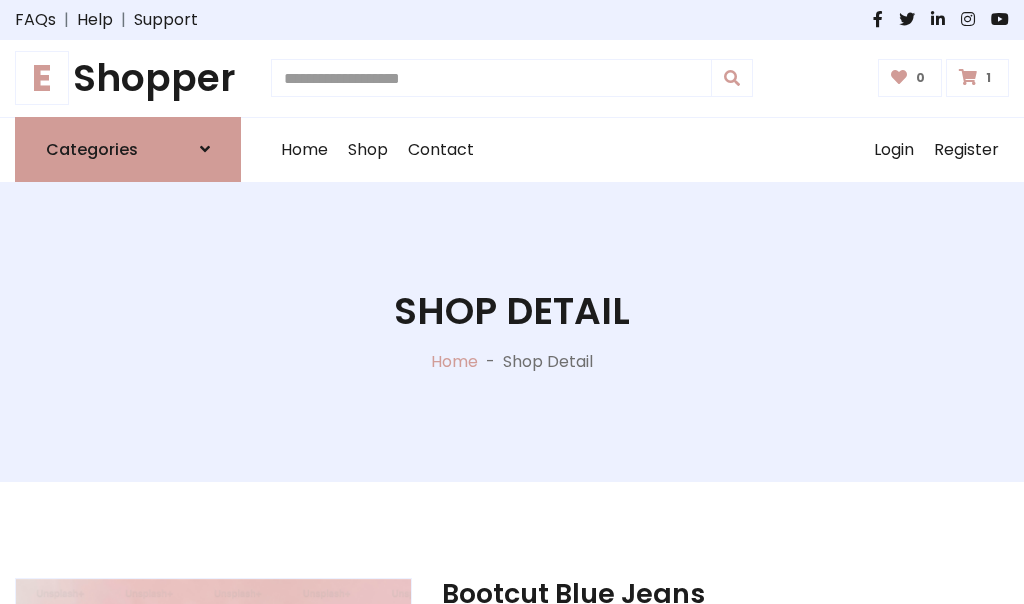 click at bounding box center [968, 77] 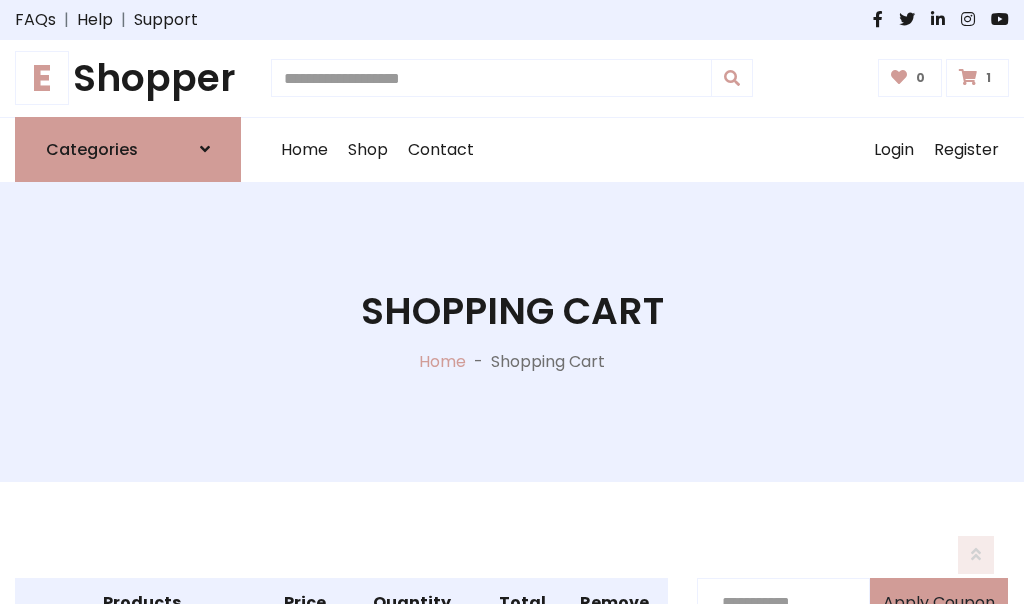 scroll, scrollTop: 468, scrollLeft: 0, axis: vertical 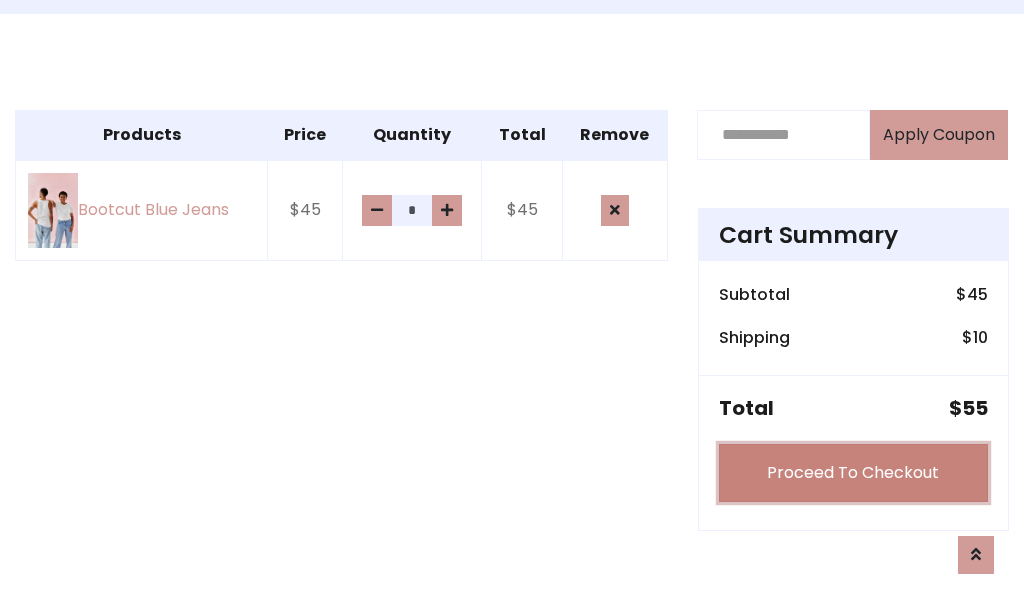 click on "Proceed To Checkout" at bounding box center (853, 473) 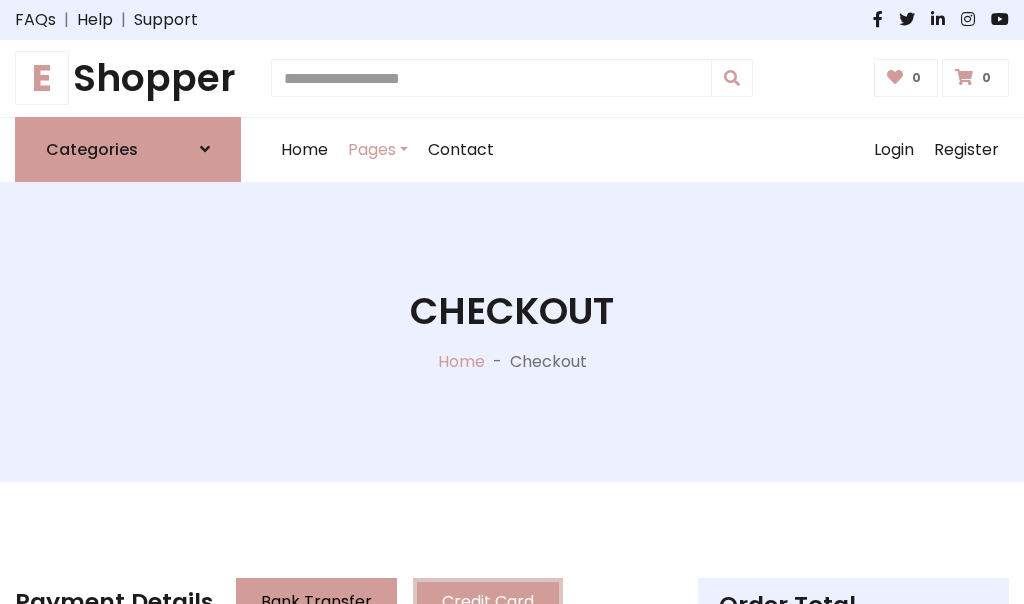 scroll, scrollTop: 0, scrollLeft: 0, axis: both 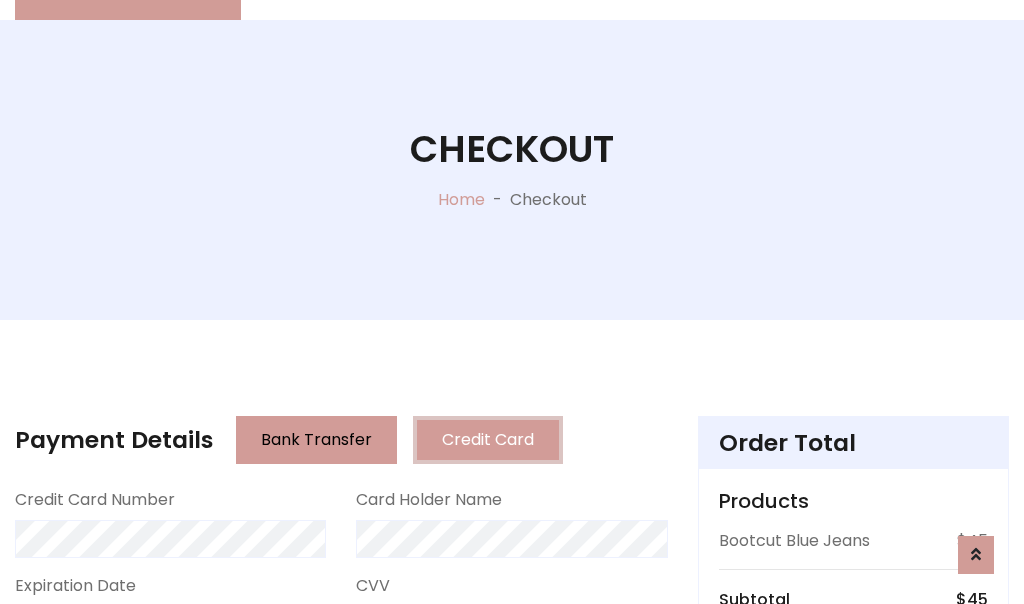 click on "Go to shipping" at bounding box center (853, 856) 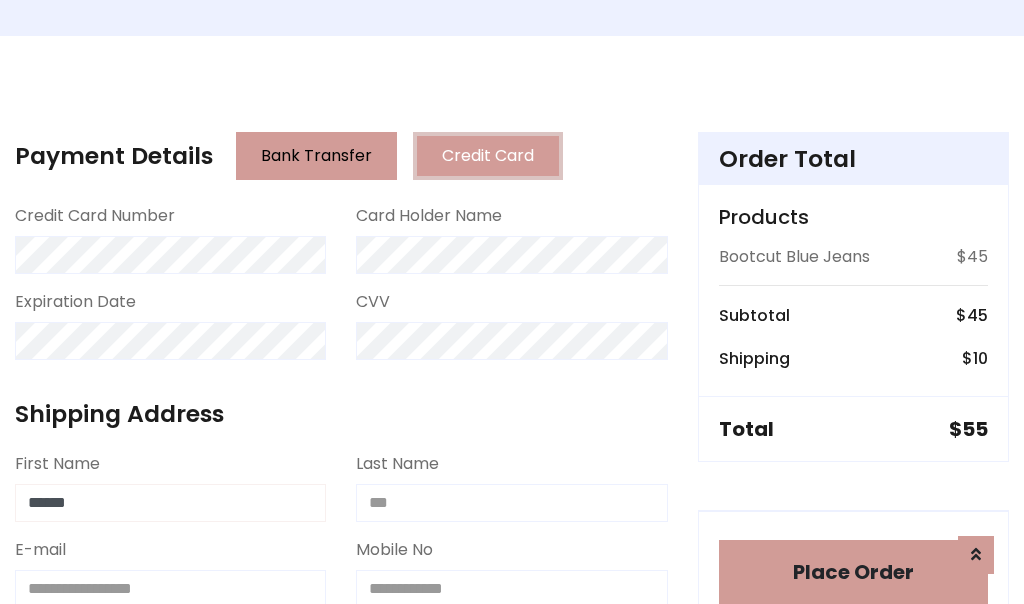 type on "******" 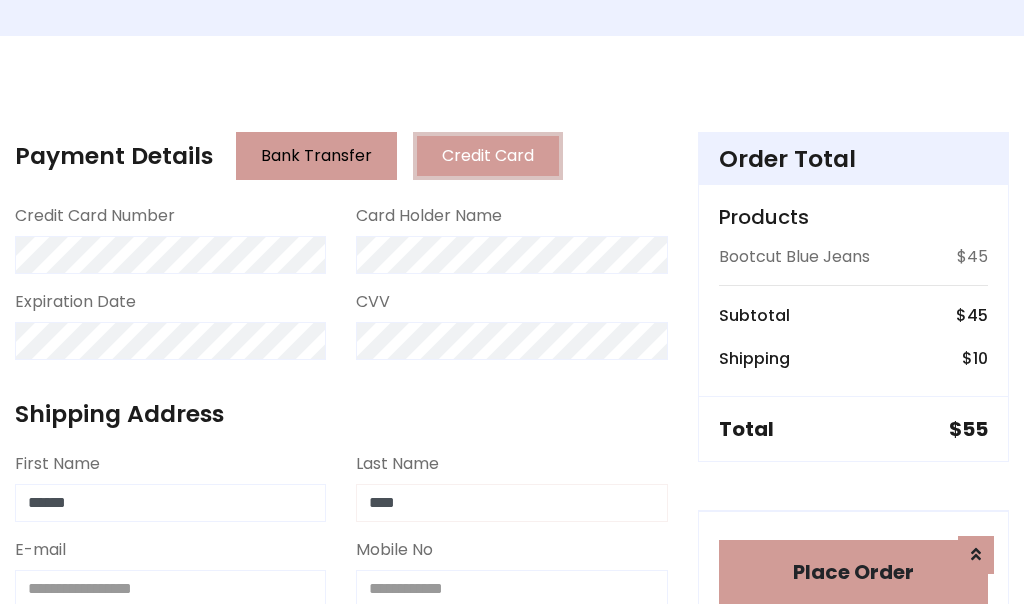 type on "****" 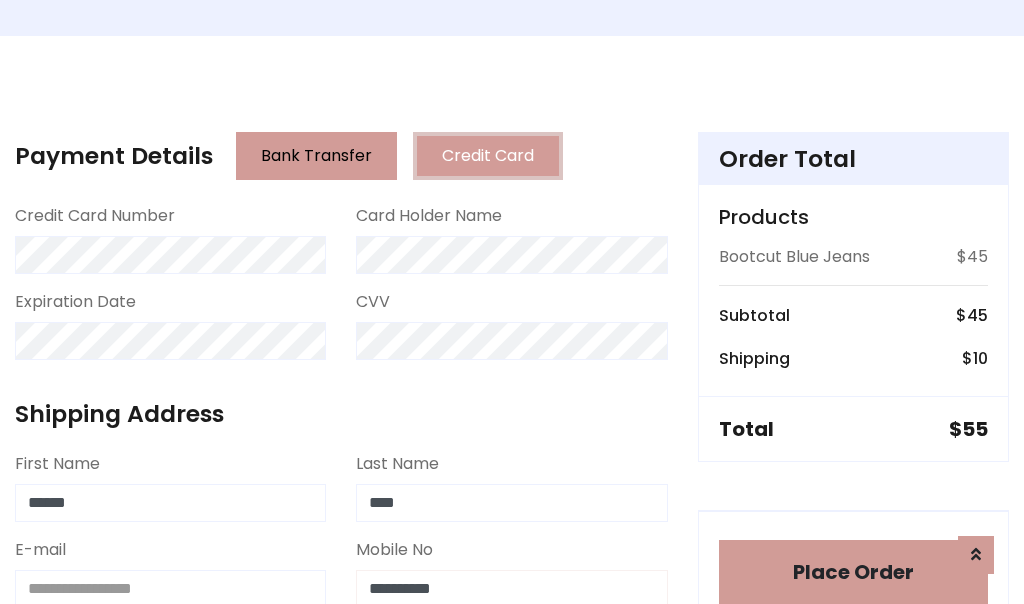 scroll, scrollTop: 450, scrollLeft: 0, axis: vertical 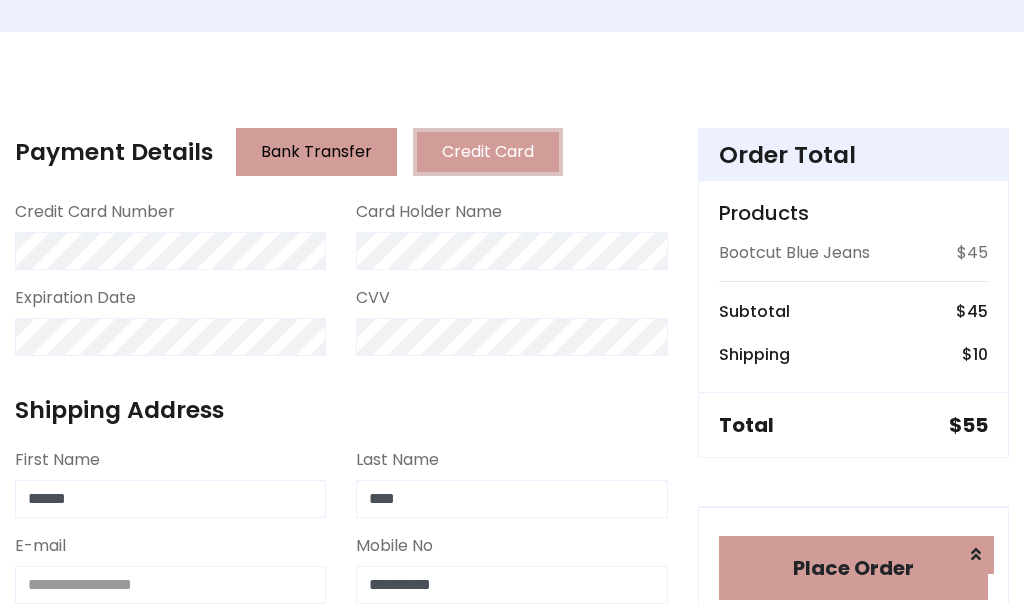 type on "**********" 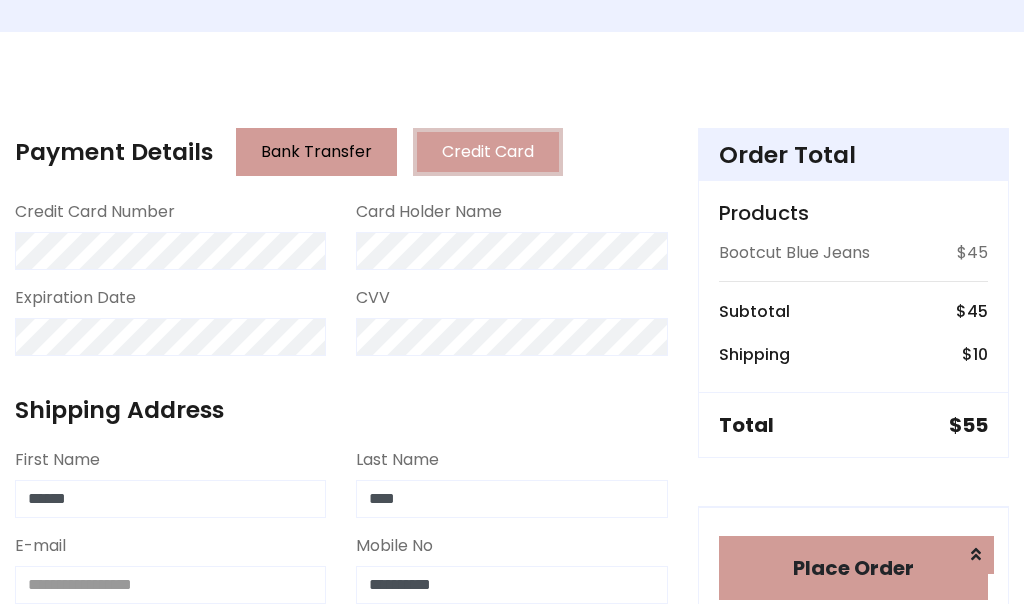 scroll, scrollTop: 819, scrollLeft: 0, axis: vertical 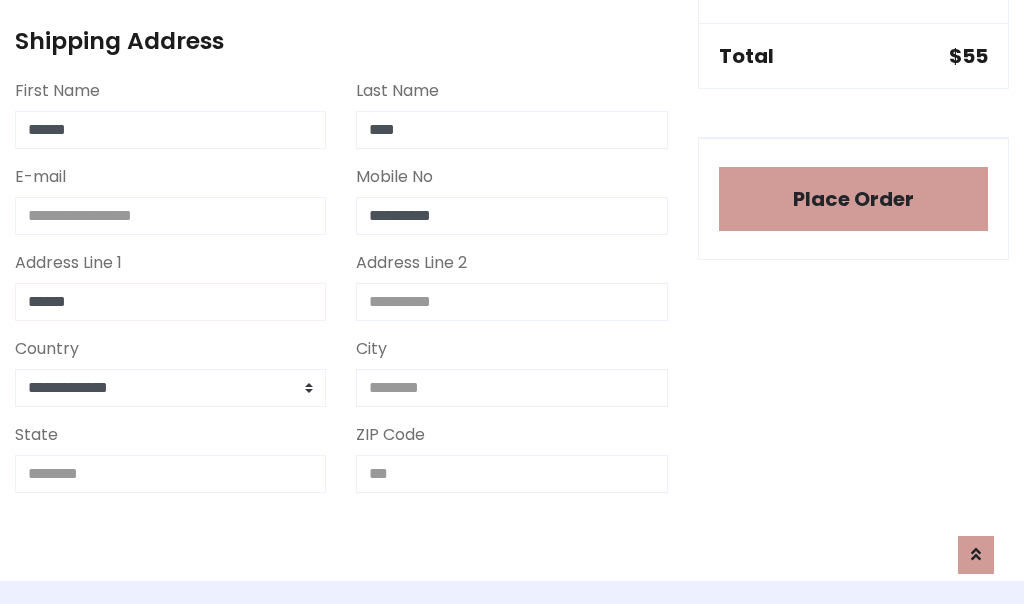 type on "******" 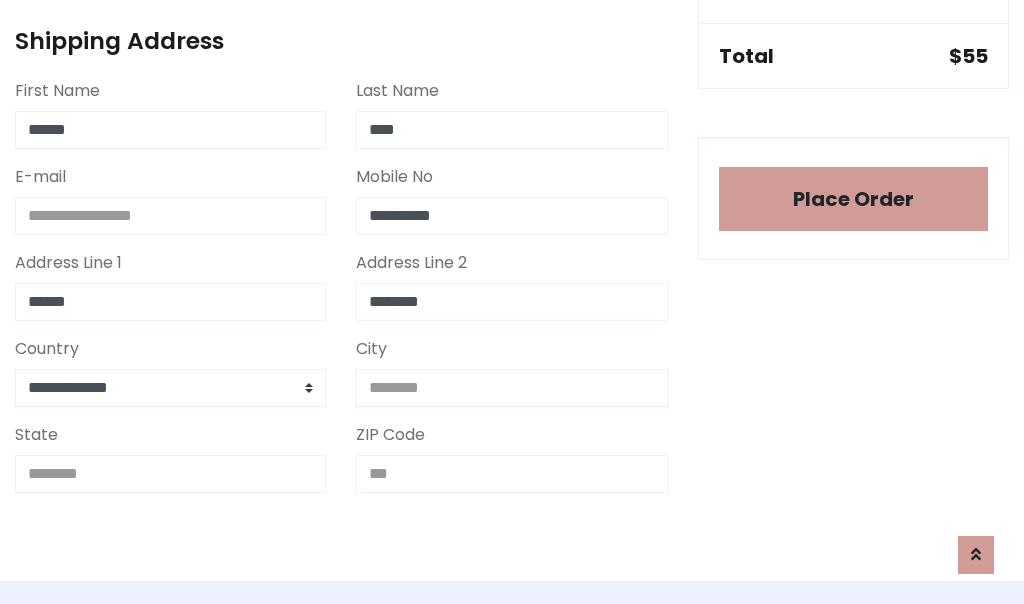 type on "********" 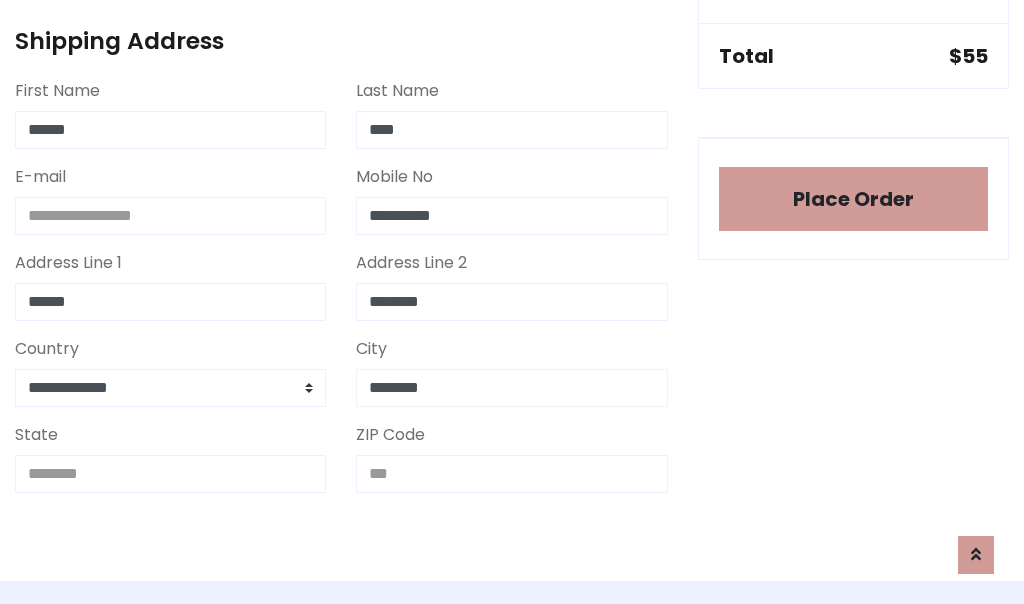 type on "********" 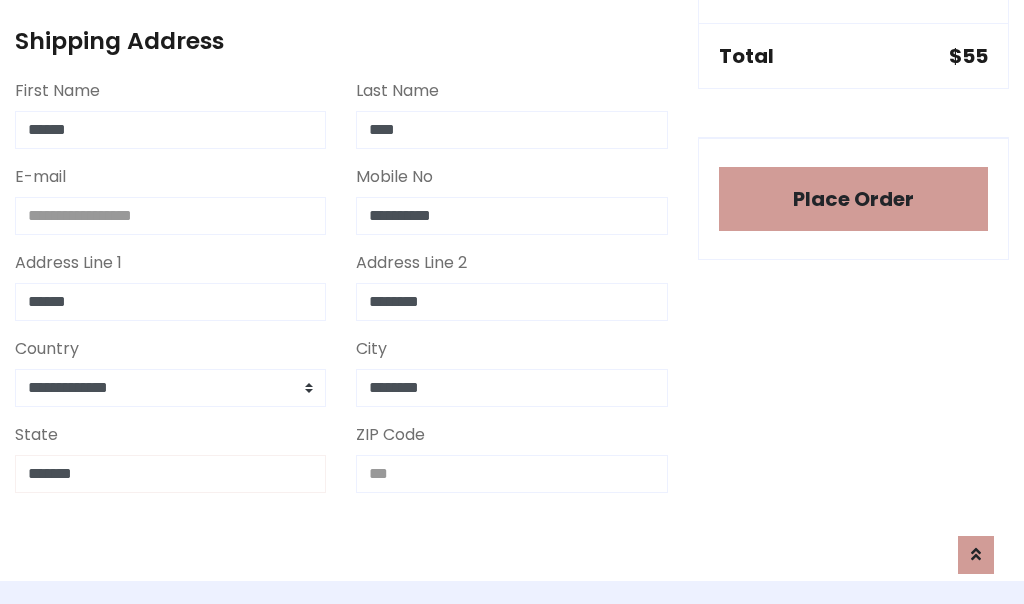 type on "*******" 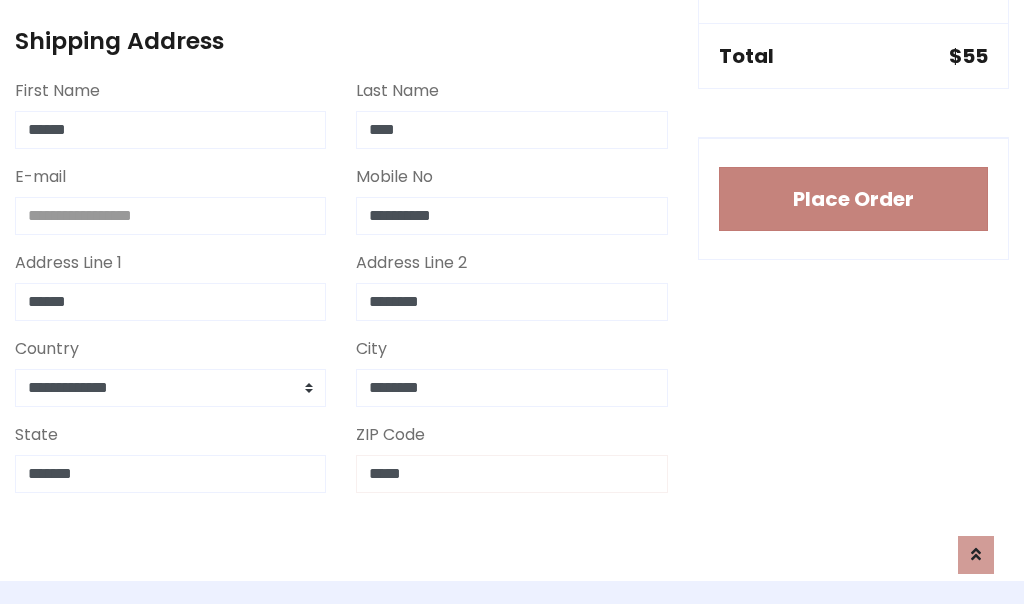 type on "*****" 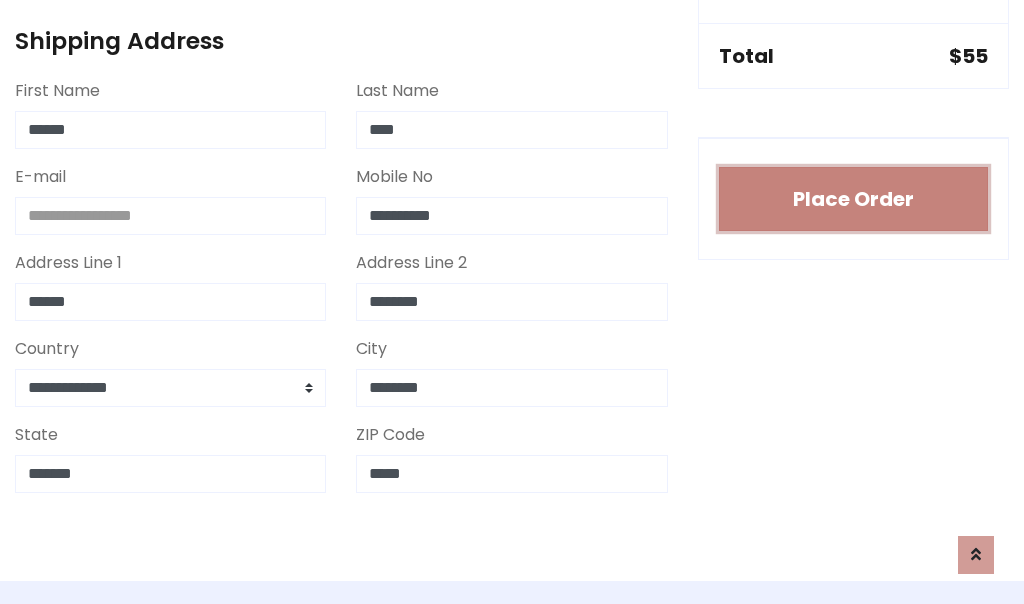 click on "Place Order" at bounding box center [853, 199] 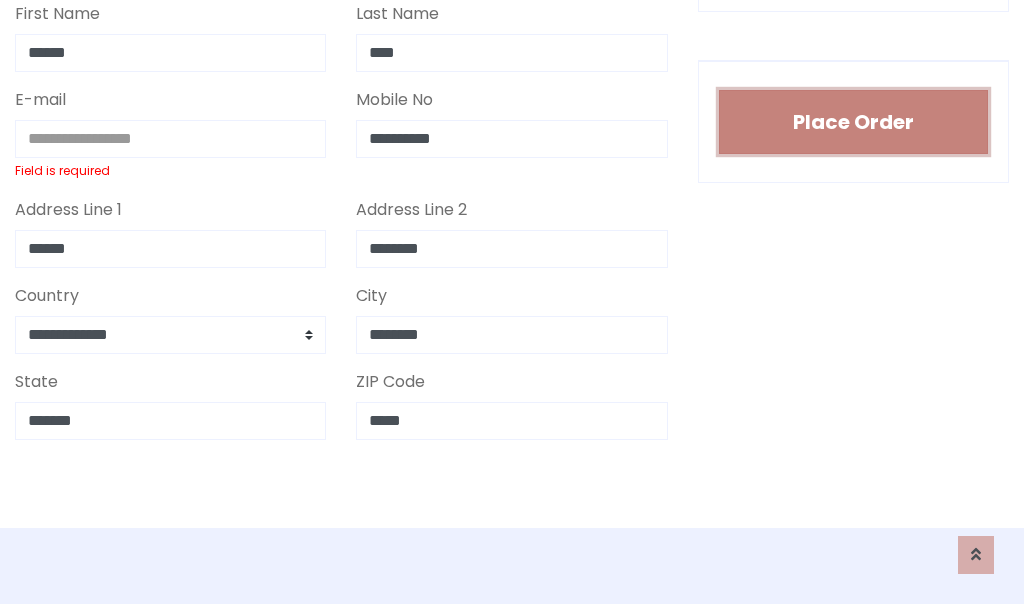 scroll, scrollTop: 0, scrollLeft: 0, axis: both 